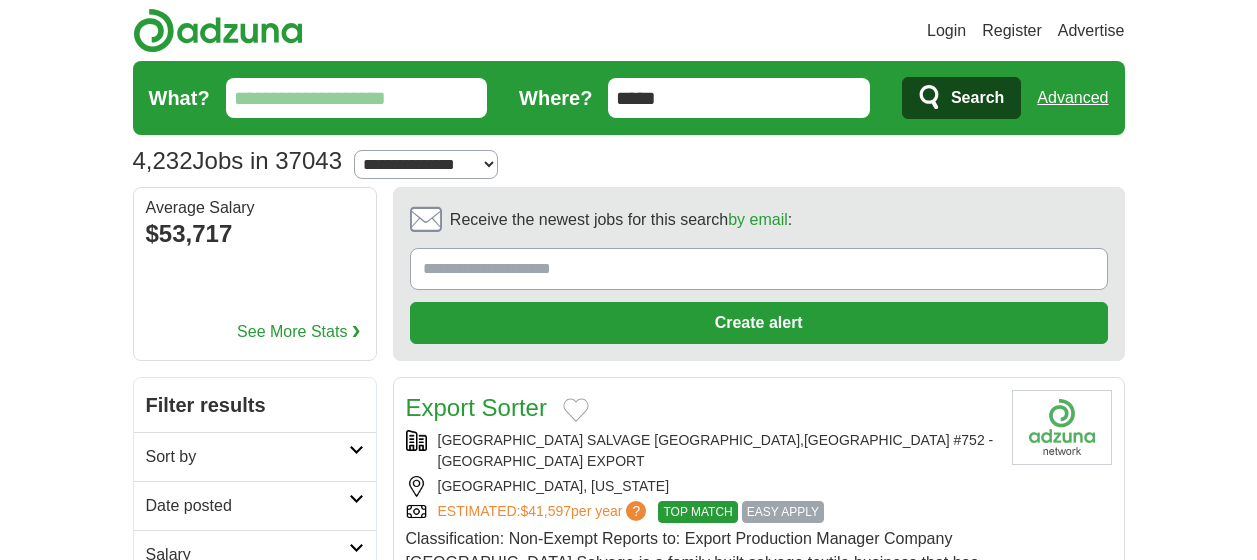 scroll, scrollTop: 100, scrollLeft: 0, axis: vertical 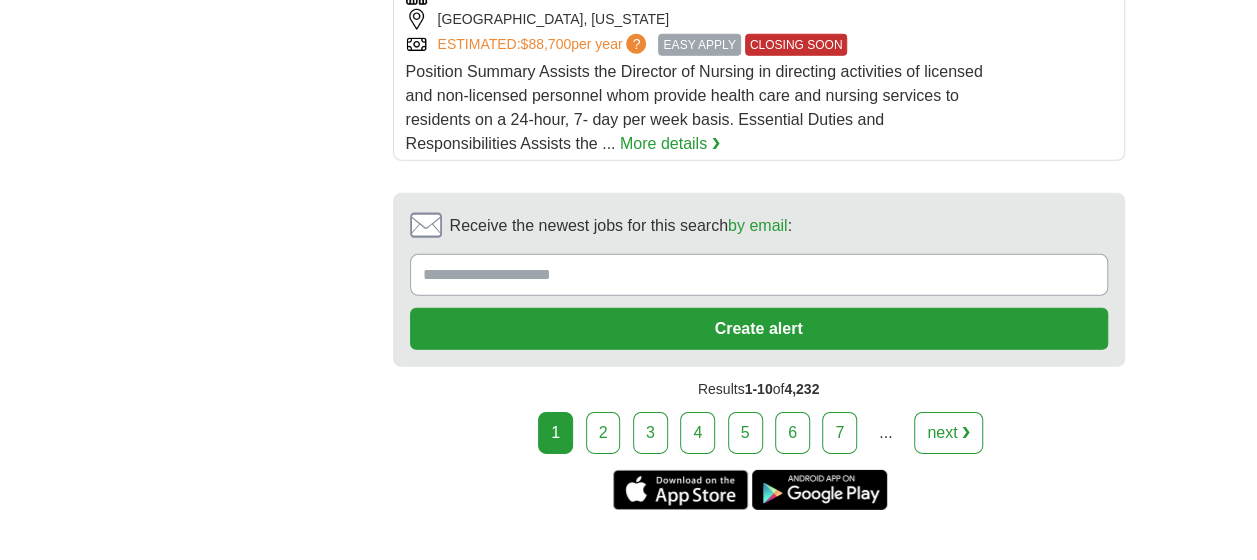 click on "2" at bounding box center [603, 433] 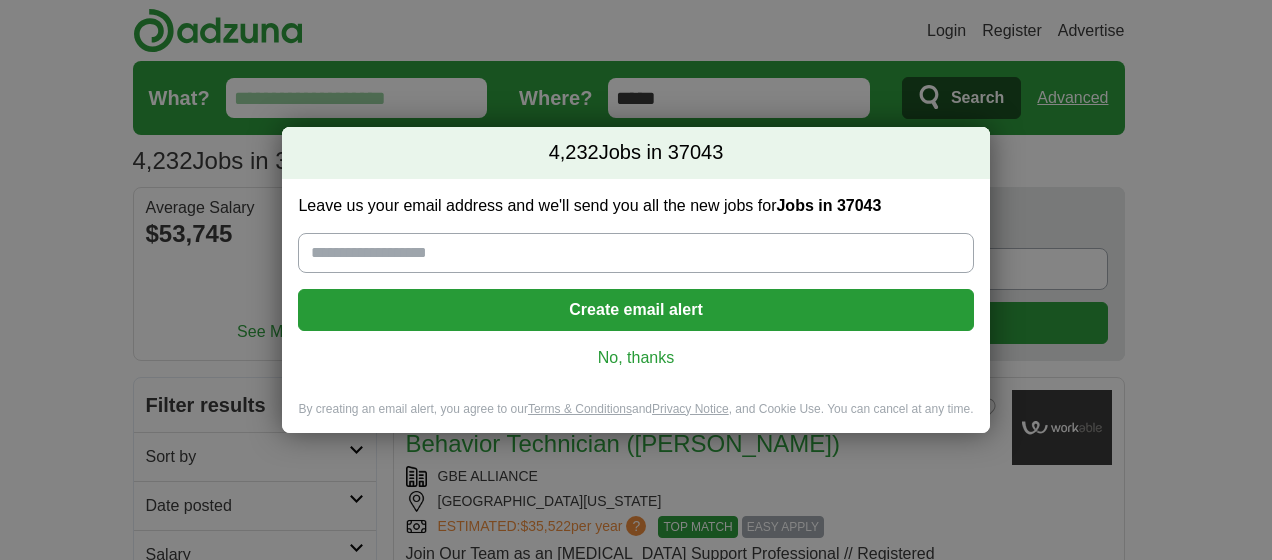 scroll, scrollTop: 0, scrollLeft: 0, axis: both 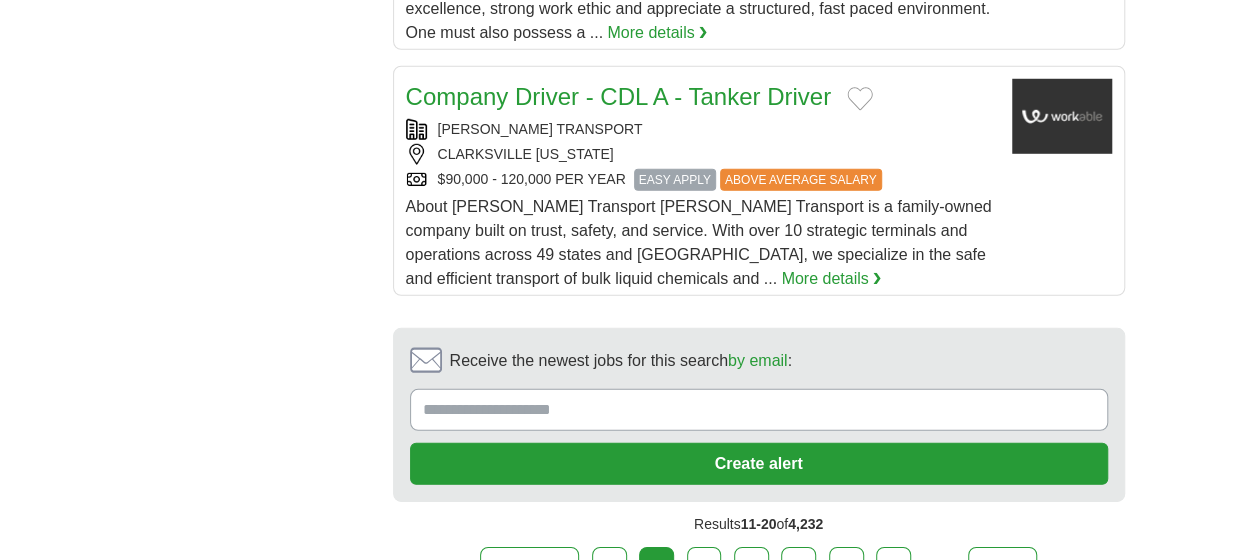 click on "3" at bounding box center [704, 568] 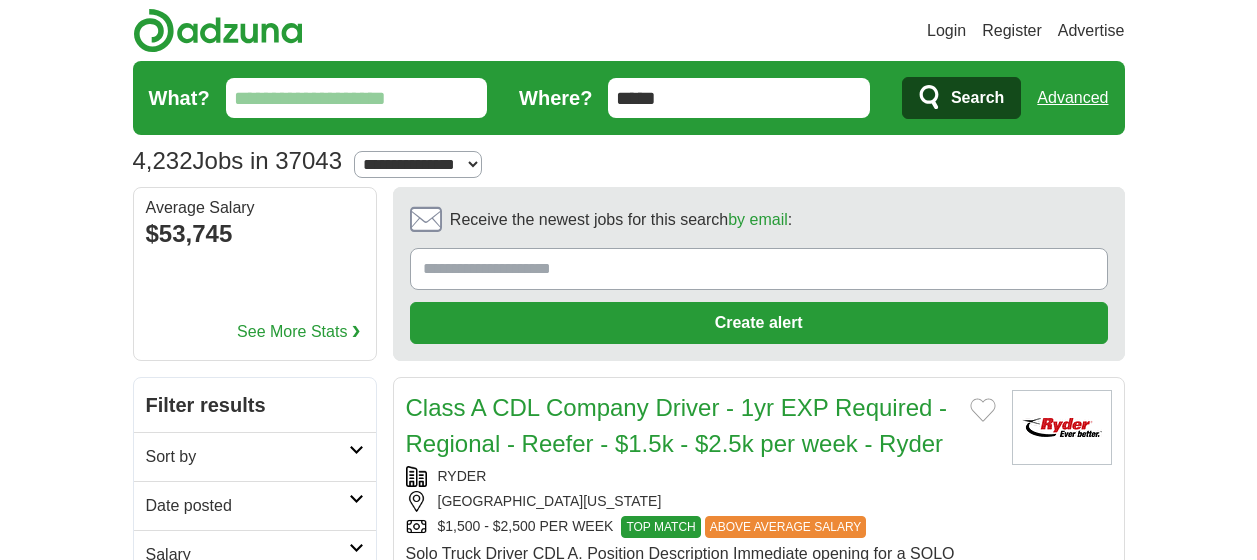 scroll, scrollTop: 0, scrollLeft: 0, axis: both 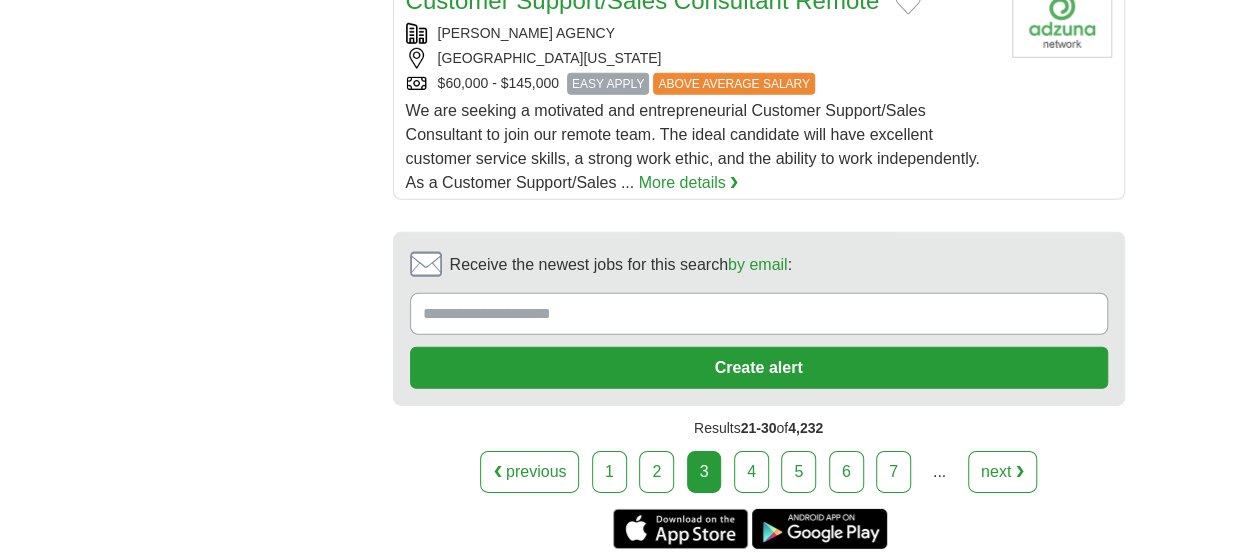 click on "4" at bounding box center (751, 472) 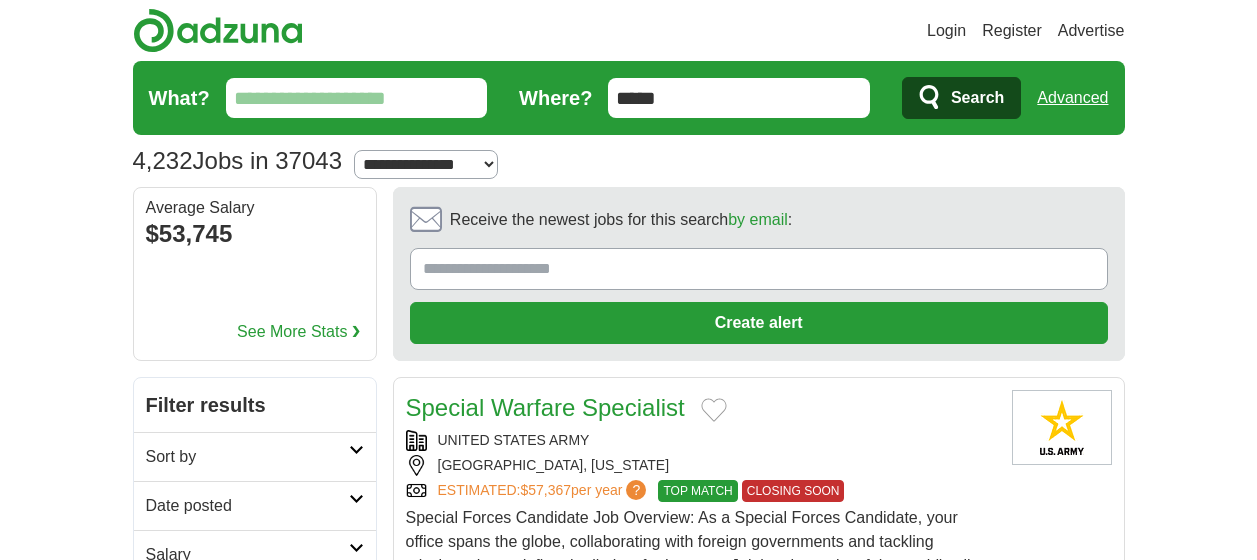 scroll, scrollTop: 0, scrollLeft: 0, axis: both 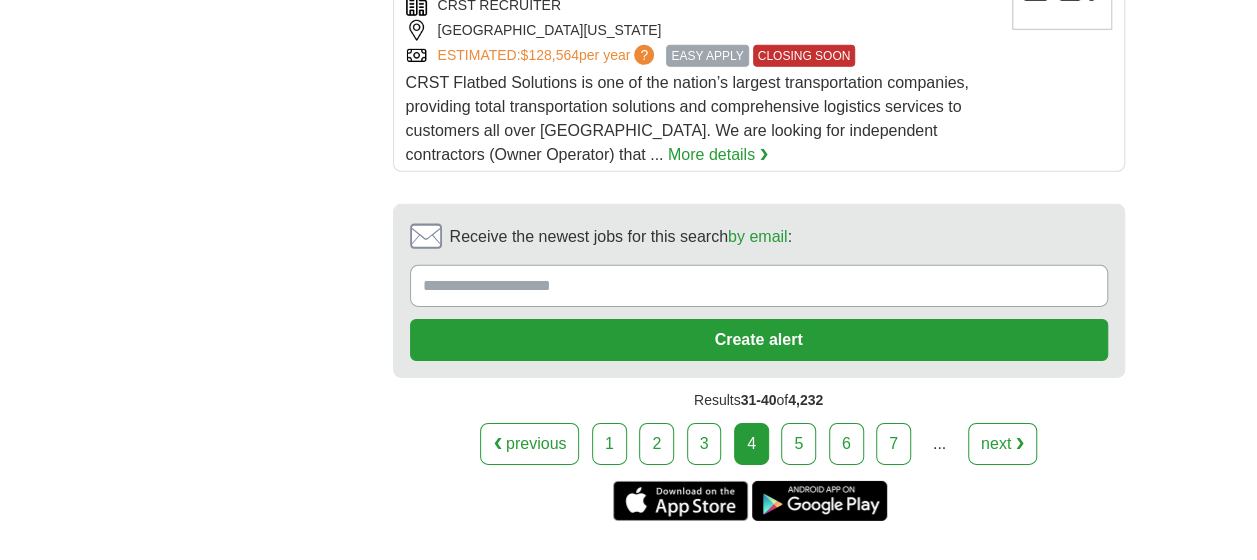 click on "5" at bounding box center (798, 444) 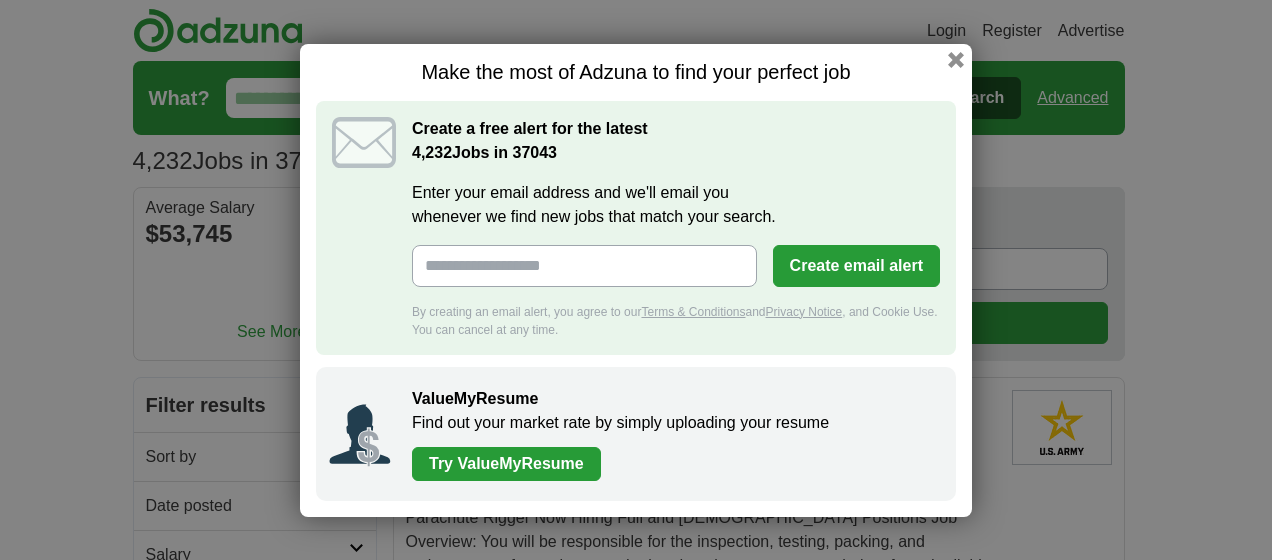 scroll, scrollTop: 0, scrollLeft: 0, axis: both 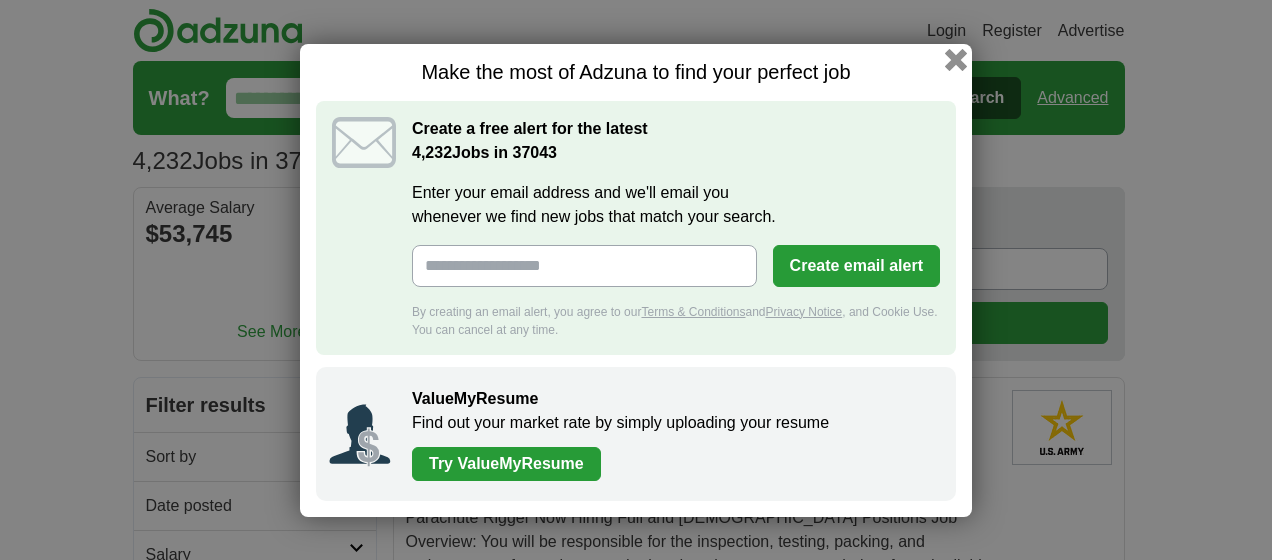 click at bounding box center (956, 59) 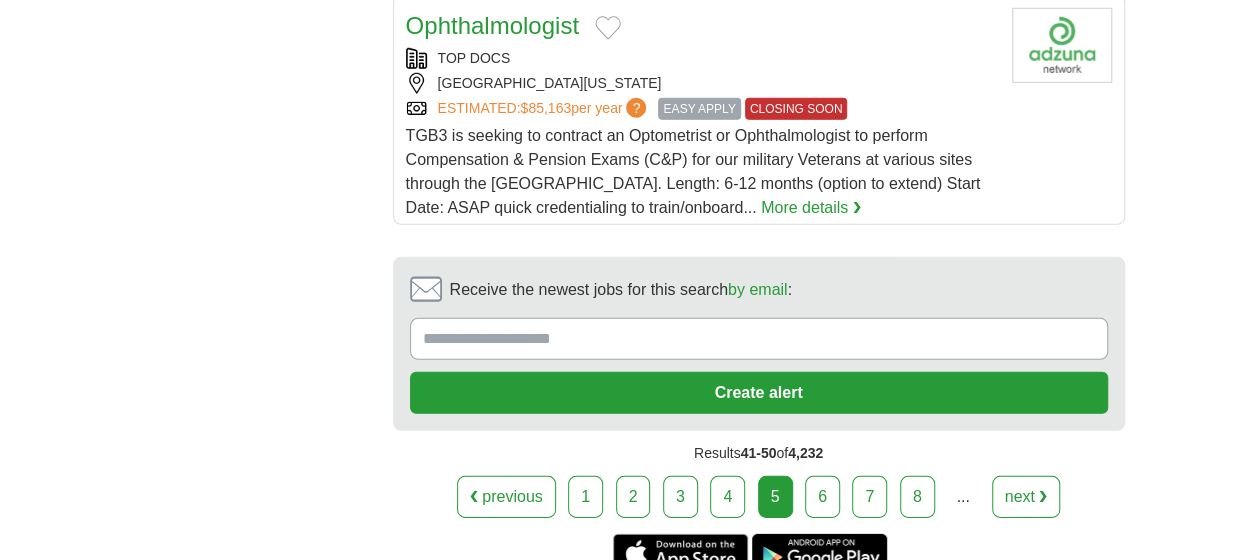 scroll, scrollTop: 2800, scrollLeft: 0, axis: vertical 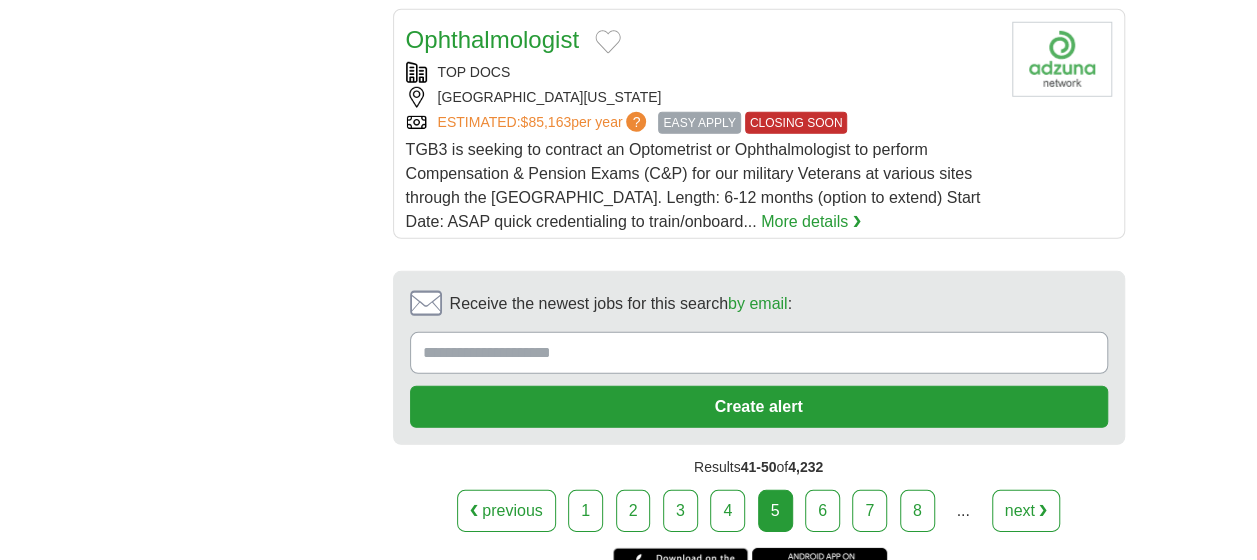 click on "6" at bounding box center (822, 511) 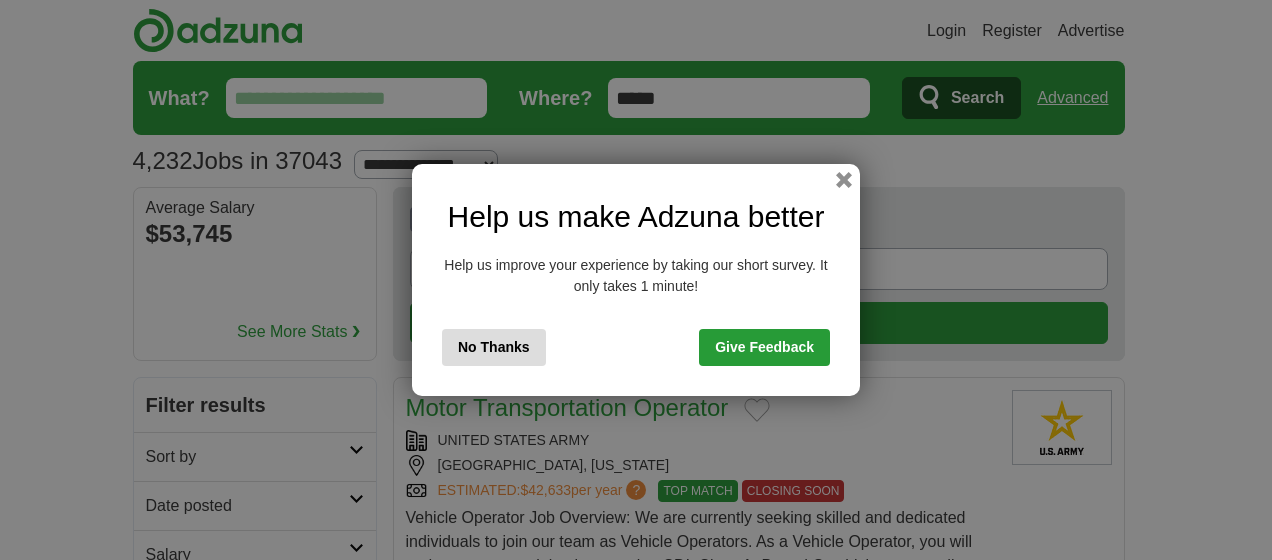 scroll, scrollTop: 0, scrollLeft: 0, axis: both 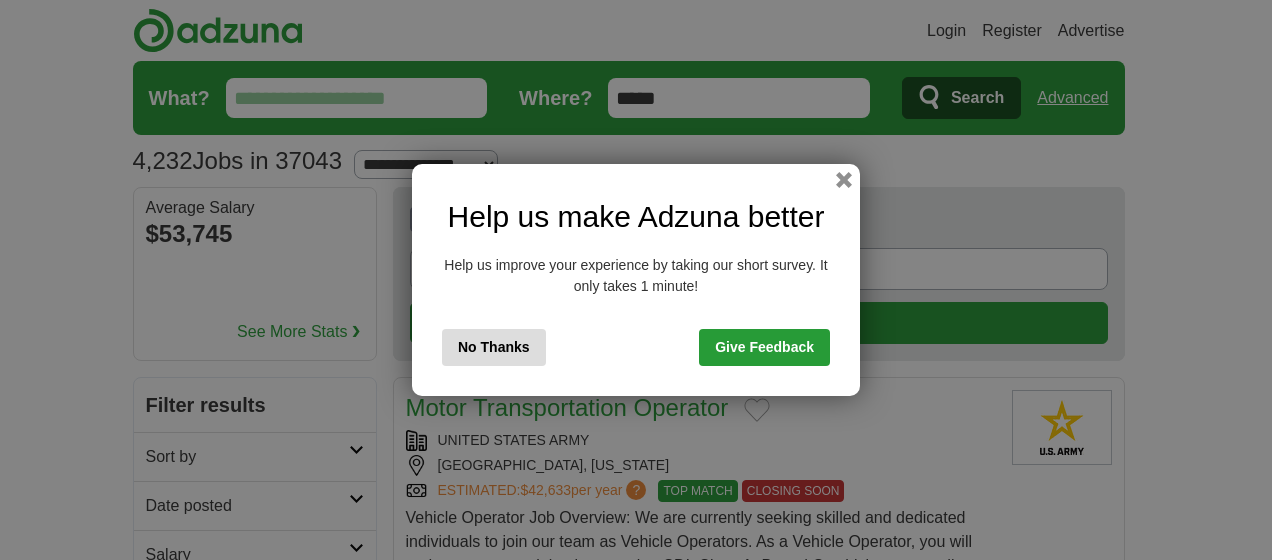 click on "Help us make Adzuna better
Help us improve your experience by taking our short survey. It only takes 1 minute!
No Thanks
Give Feedback" at bounding box center [636, 280] 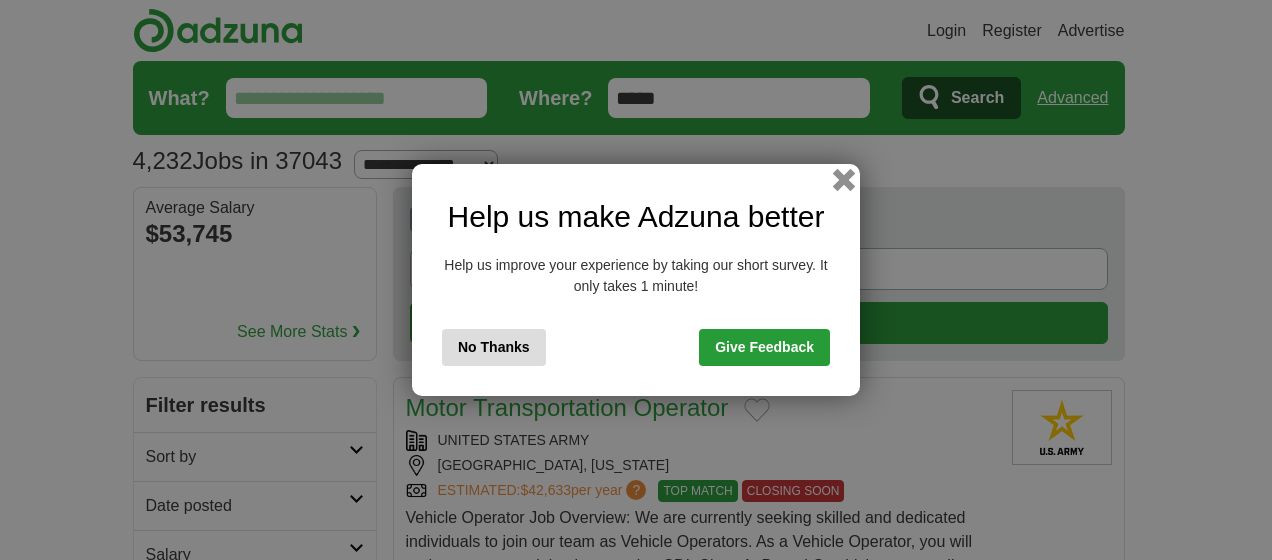click at bounding box center [844, 180] 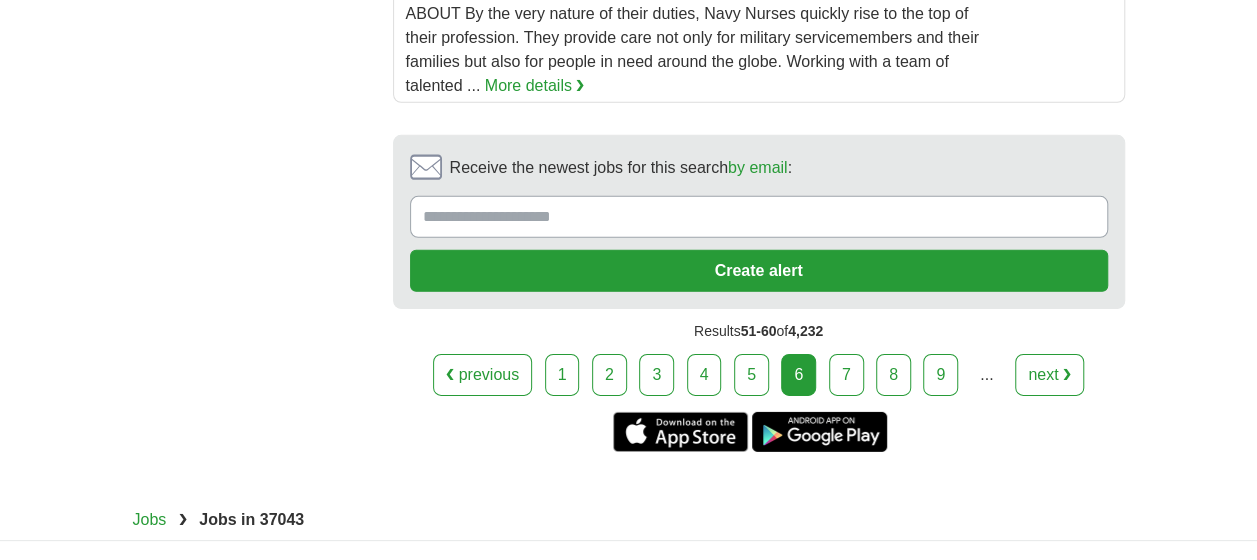 scroll, scrollTop: 3000, scrollLeft: 0, axis: vertical 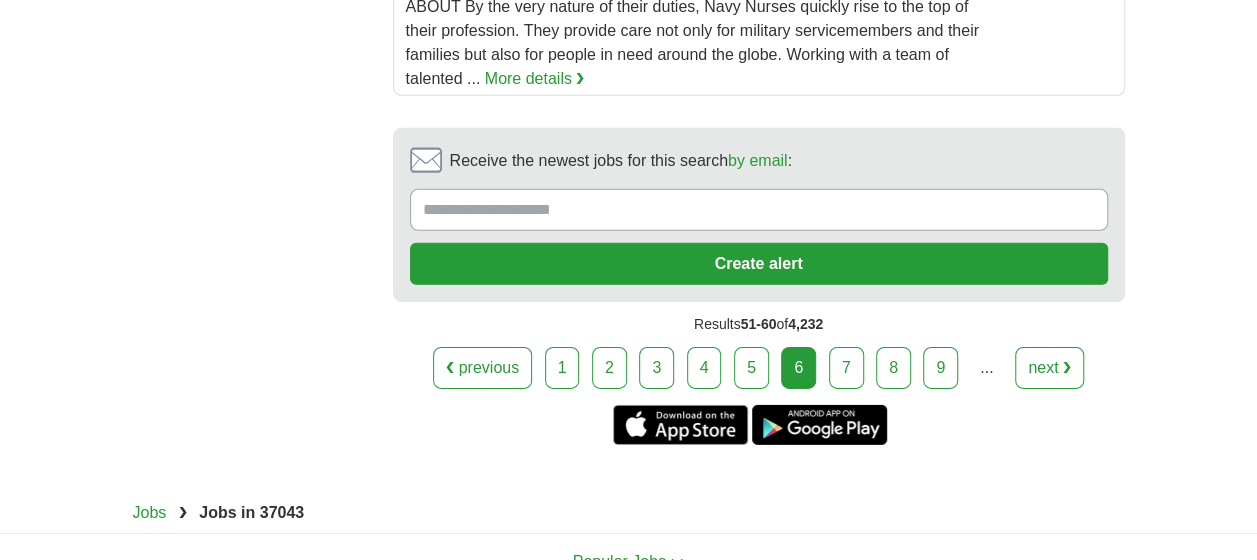 click on "7" at bounding box center [846, 368] 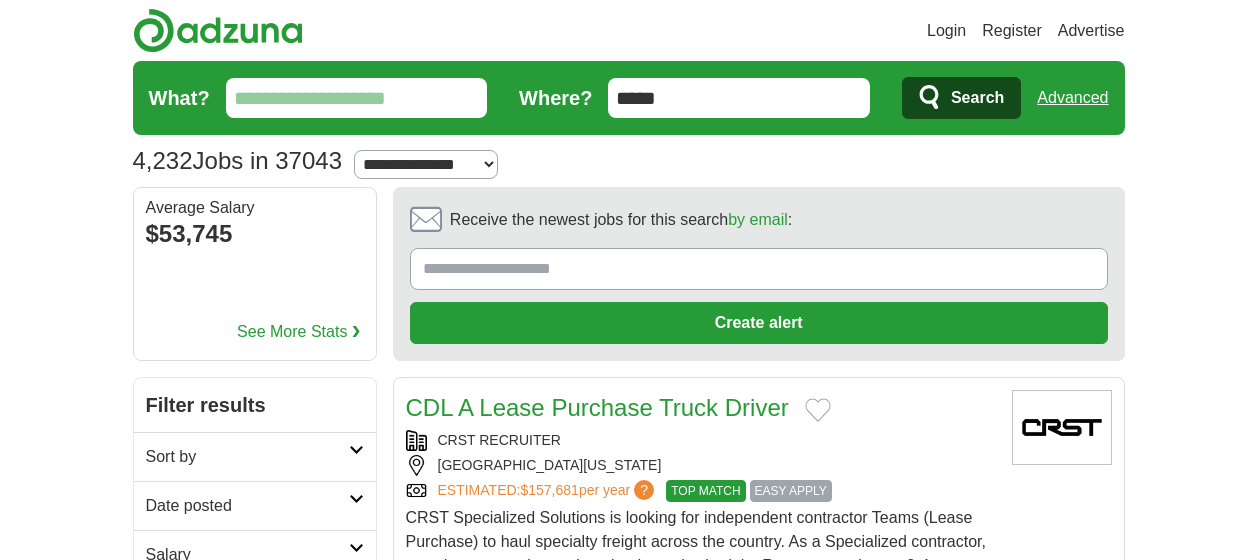 scroll, scrollTop: 0, scrollLeft: 0, axis: both 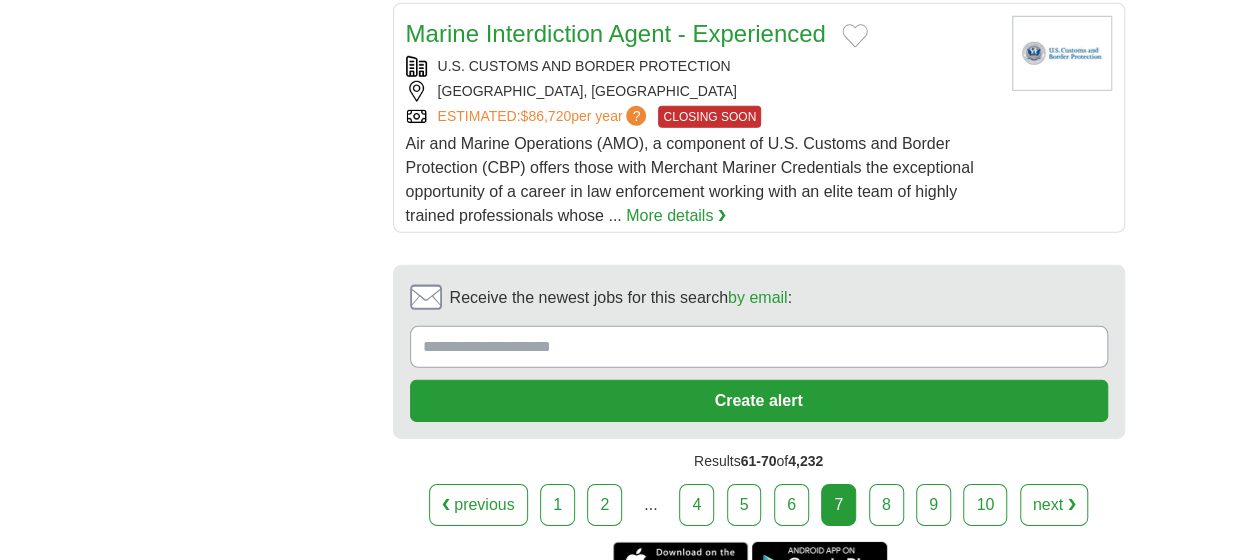 click on "8" at bounding box center (886, 505) 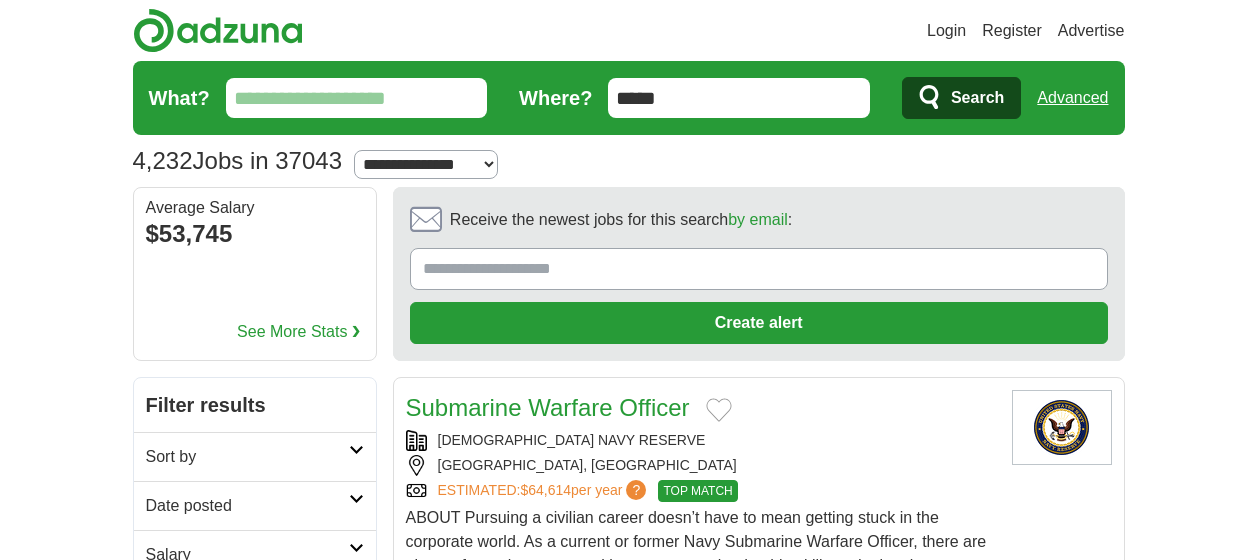 scroll, scrollTop: 0, scrollLeft: 0, axis: both 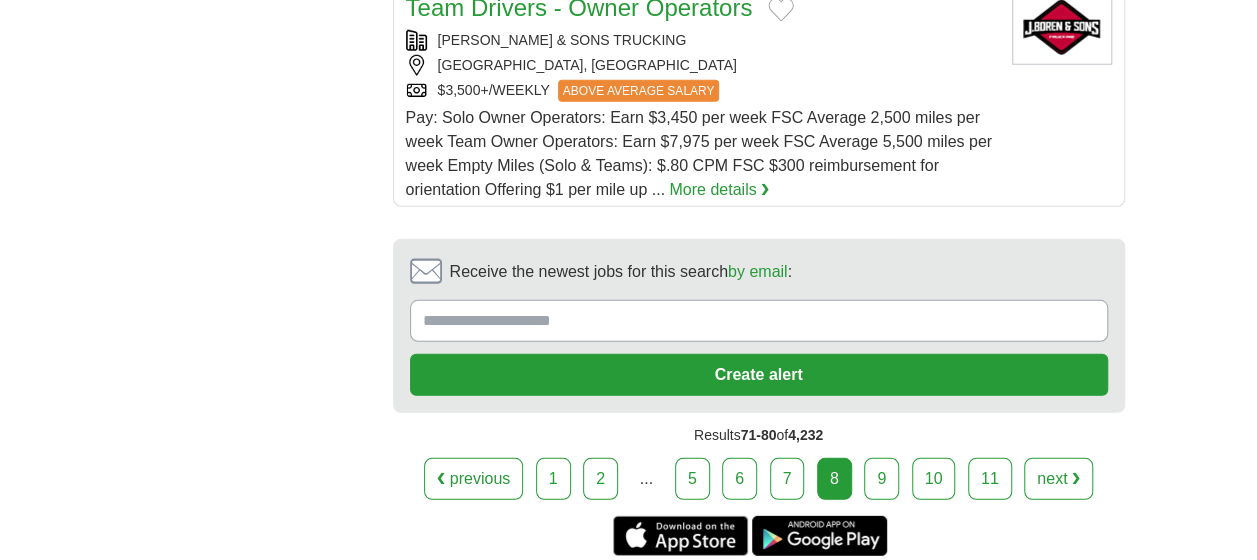 click on "9" at bounding box center (881, 479) 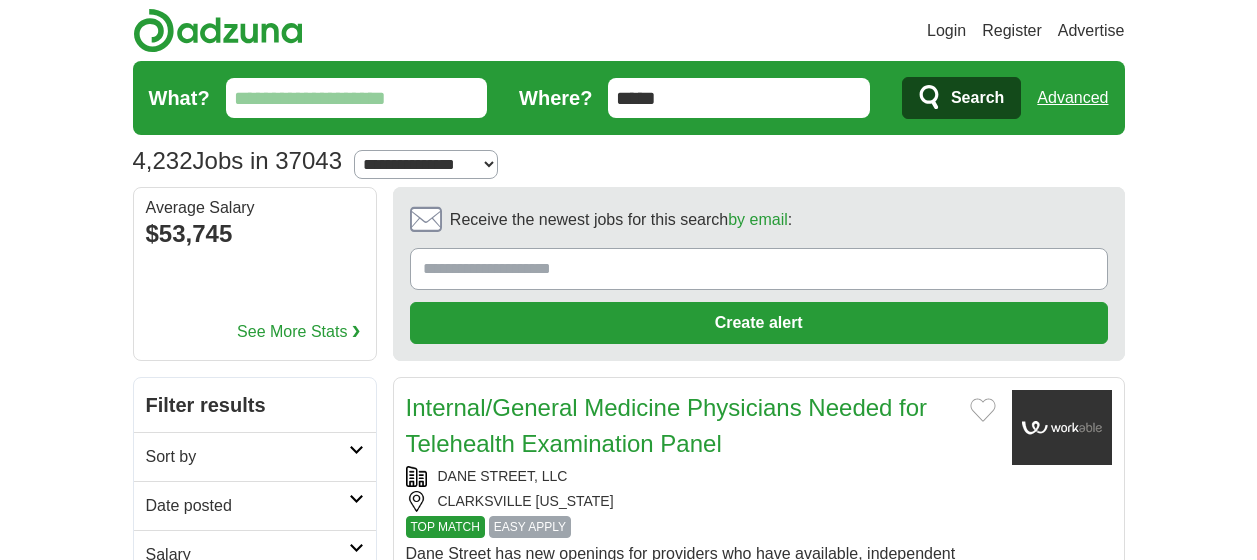 scroll, scrollTop: 0, scrollLeft: 0, axis: both 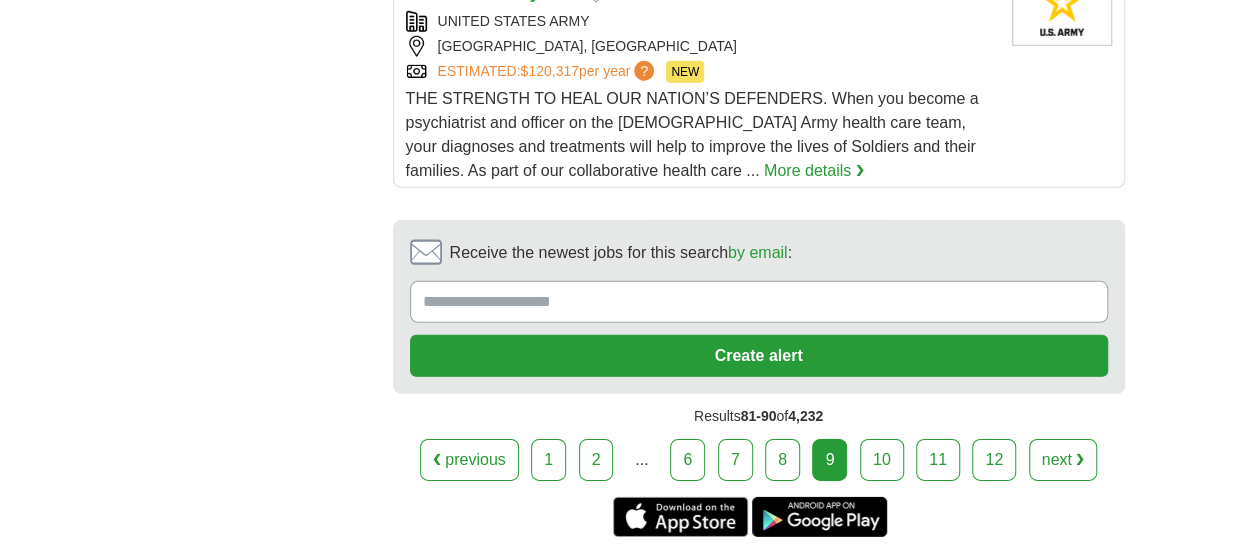 click on "10" at bounding box center (882, 460) 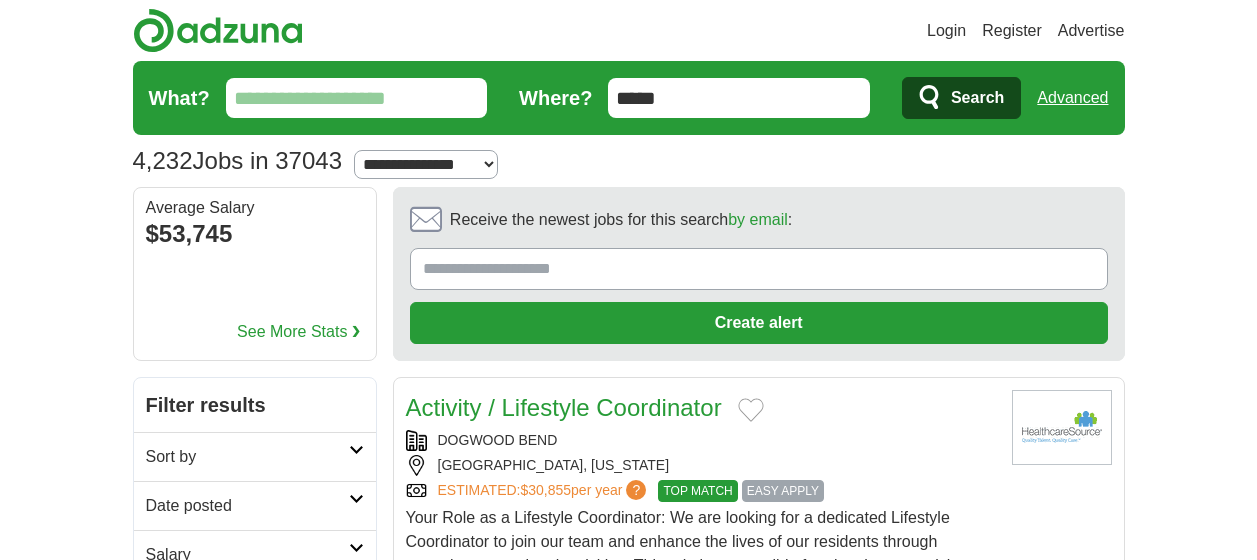 scroll, scrollTop: 0, scrollLeft: 0, axis: both 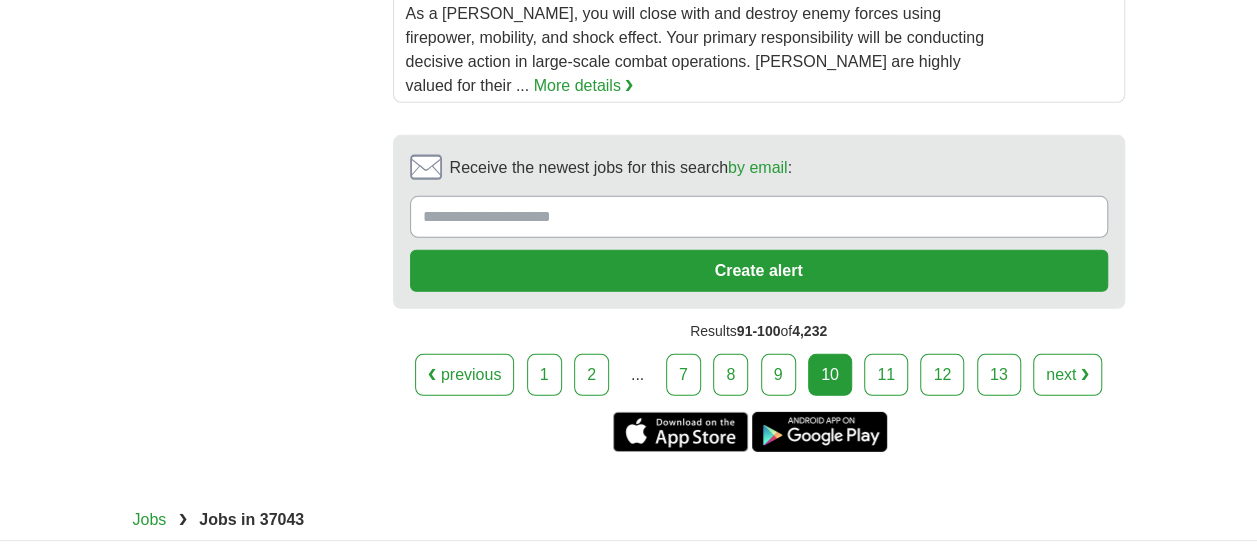 click on "11" at bounding box center [886, 375] 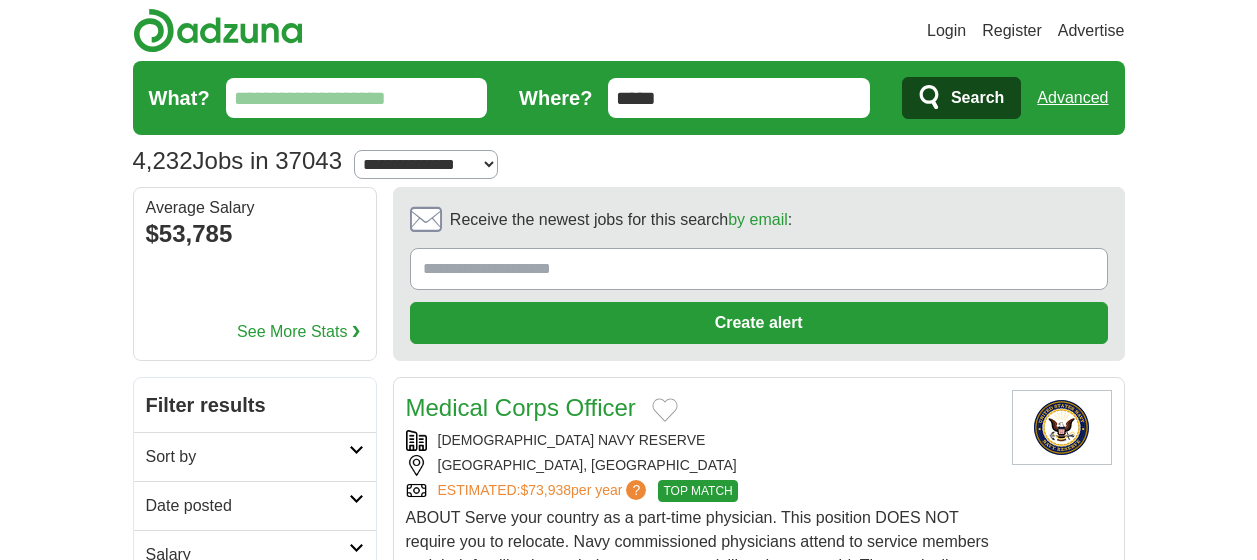 scroll, scrollTop: 0, scrollLeft: 0, axis: both 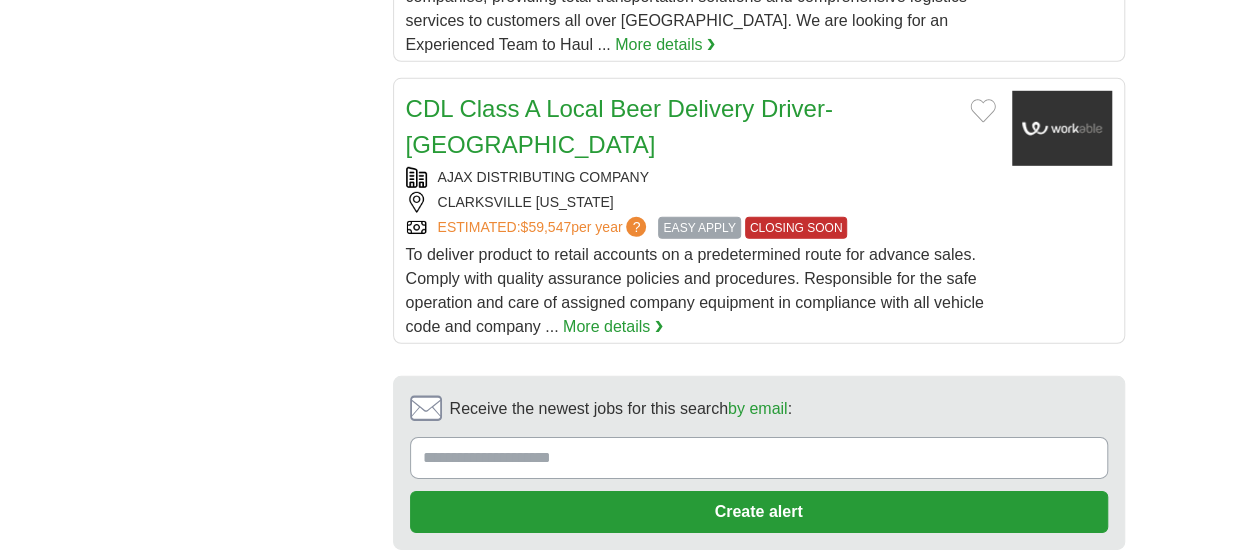 click on "12" at bounding box center [891, 616] 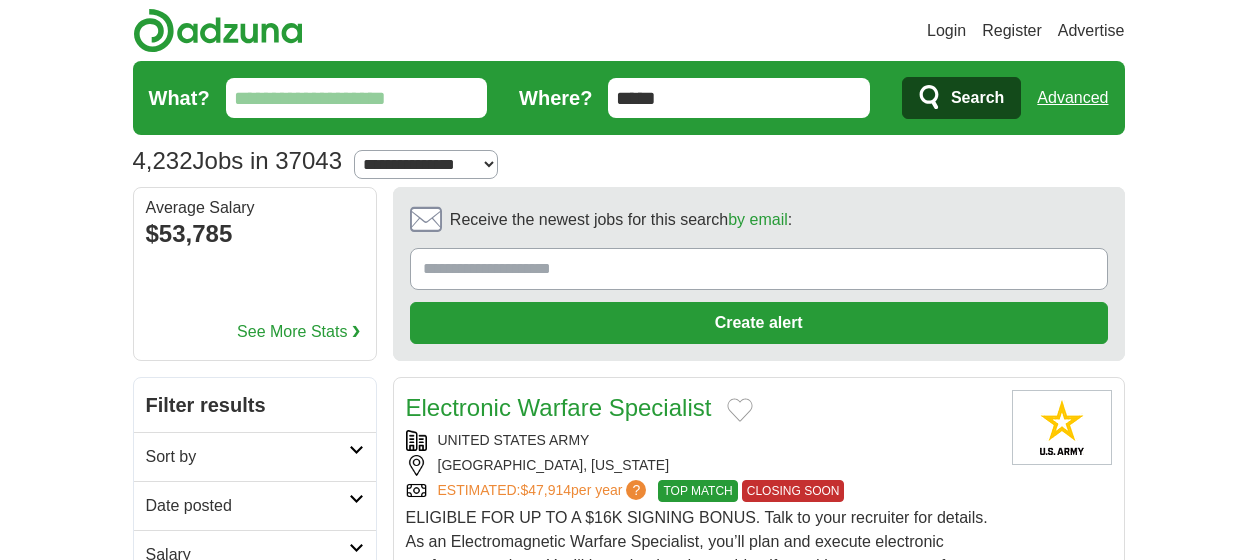 scroll, scrollTop: 0, scrollLeft: 0, axis: both 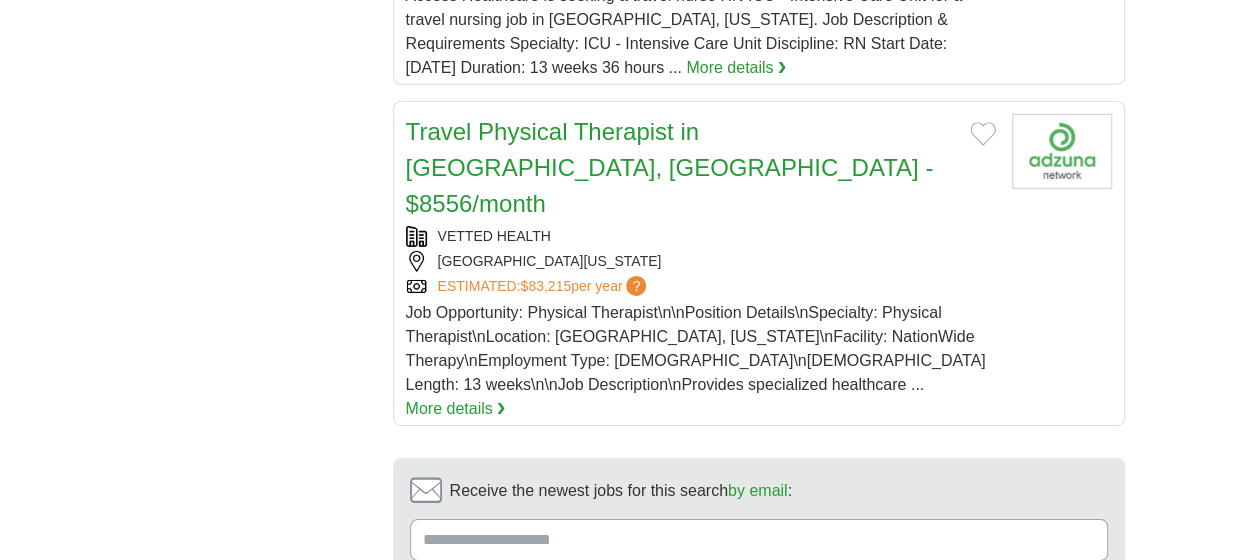 click on "13" at bounding box center (895, 698) 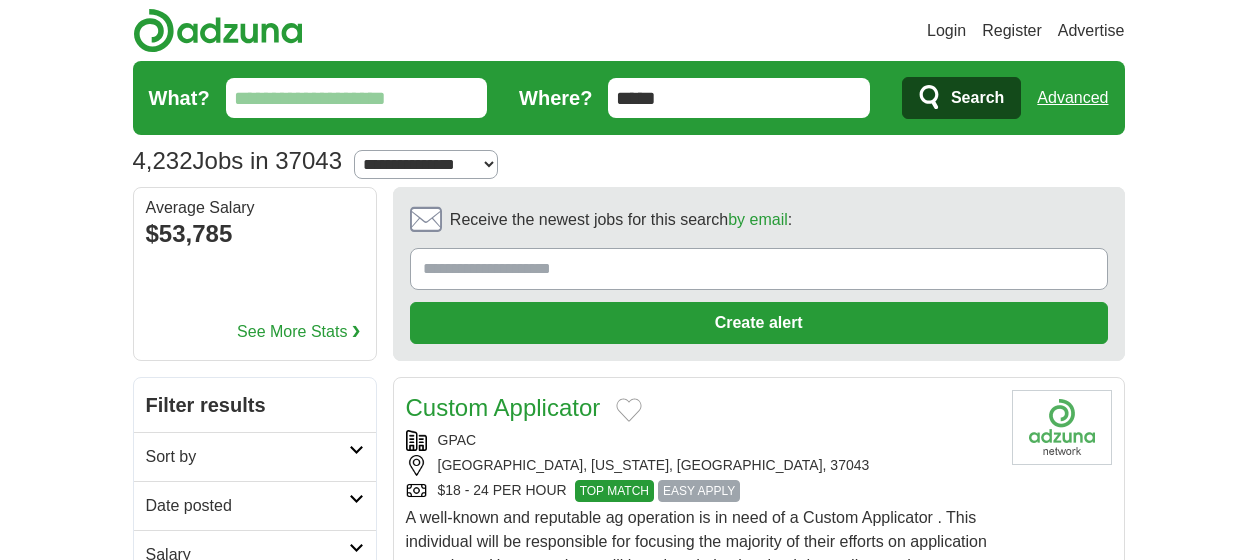 scroll, scrollTop: 0, scrollLeft: 0, axis: both 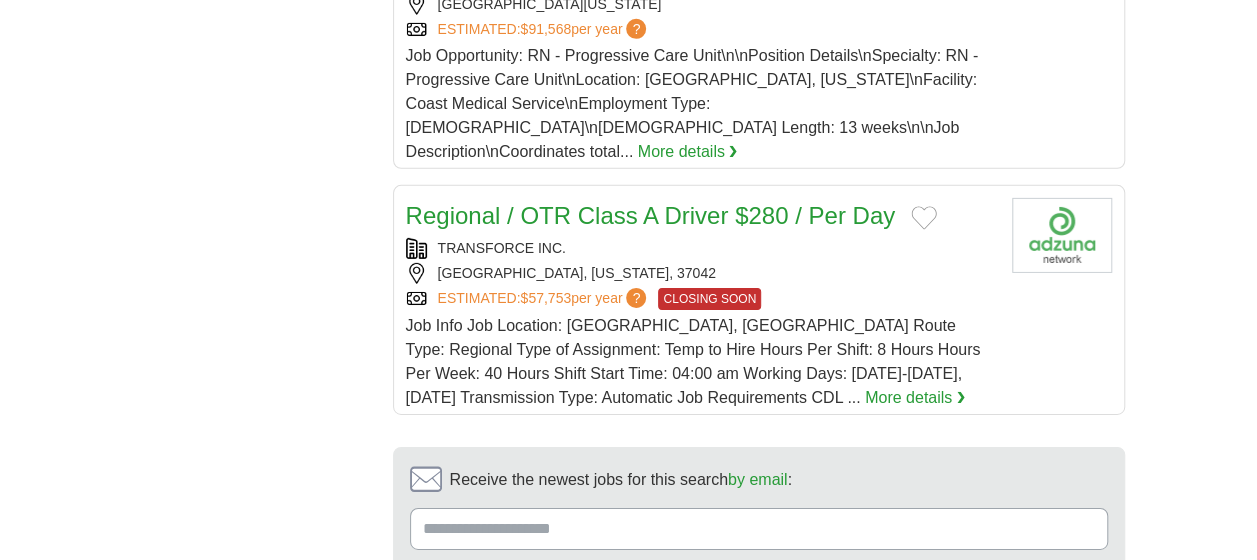 click on "14" at bounding box center [938, 687] 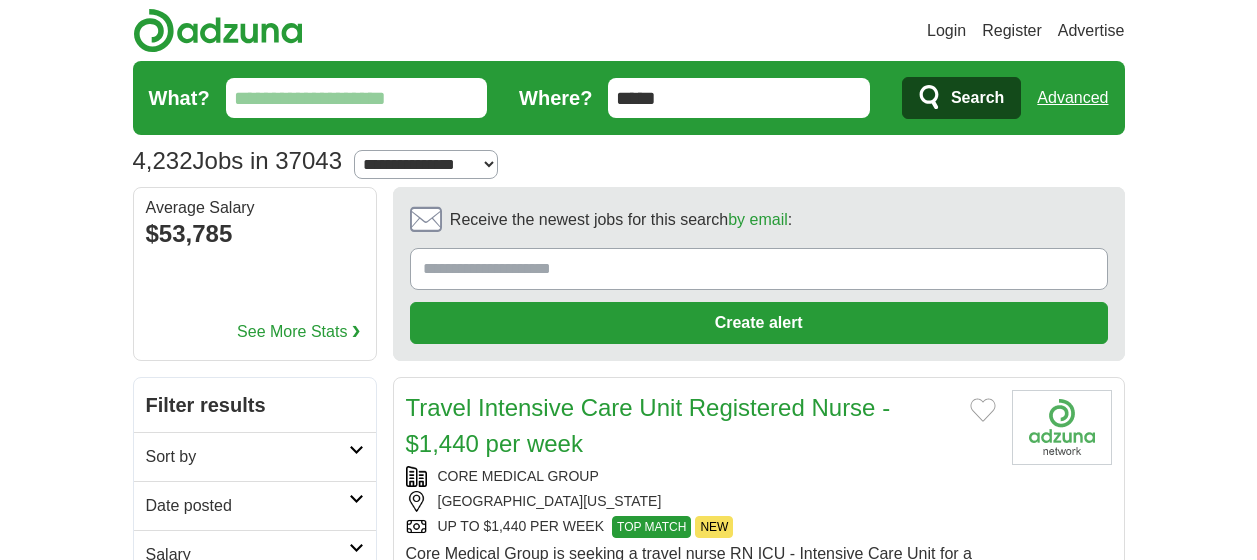 scroll, scrollTop: 0, scrollLeft: 0, axis: both 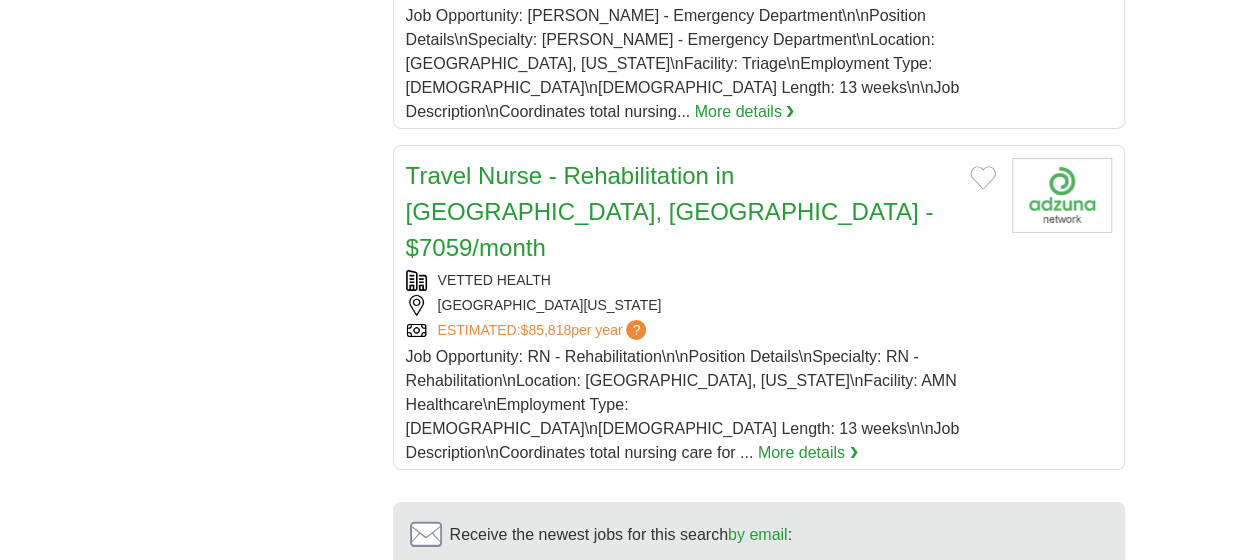 click on "15" at bounding box center (938, 742) 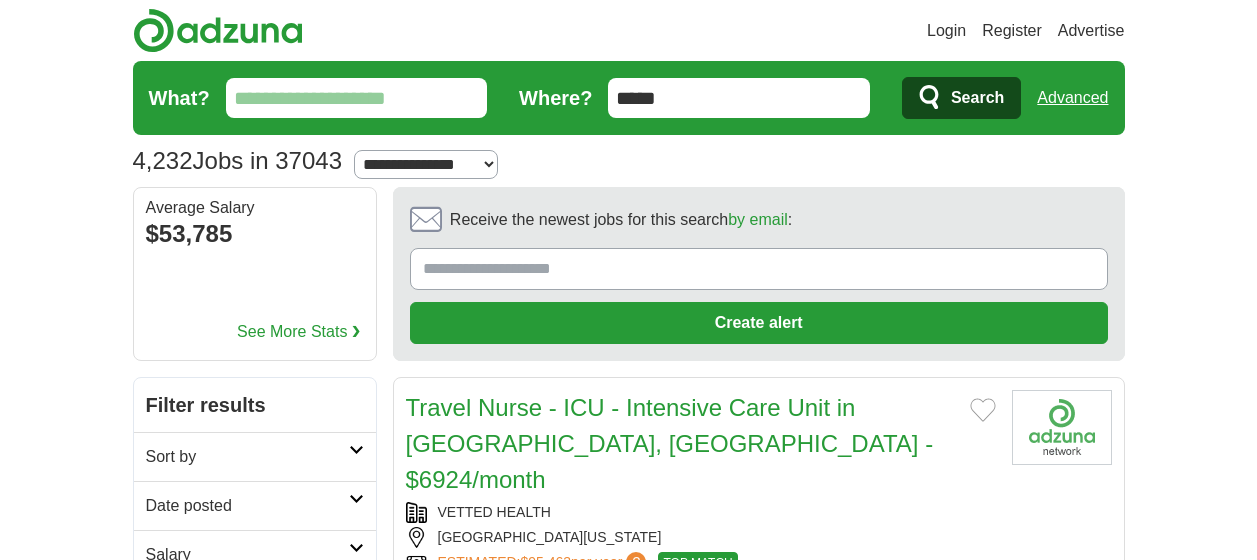 scroll, scrollTop: 0, scrollLeft: 0, axis: both 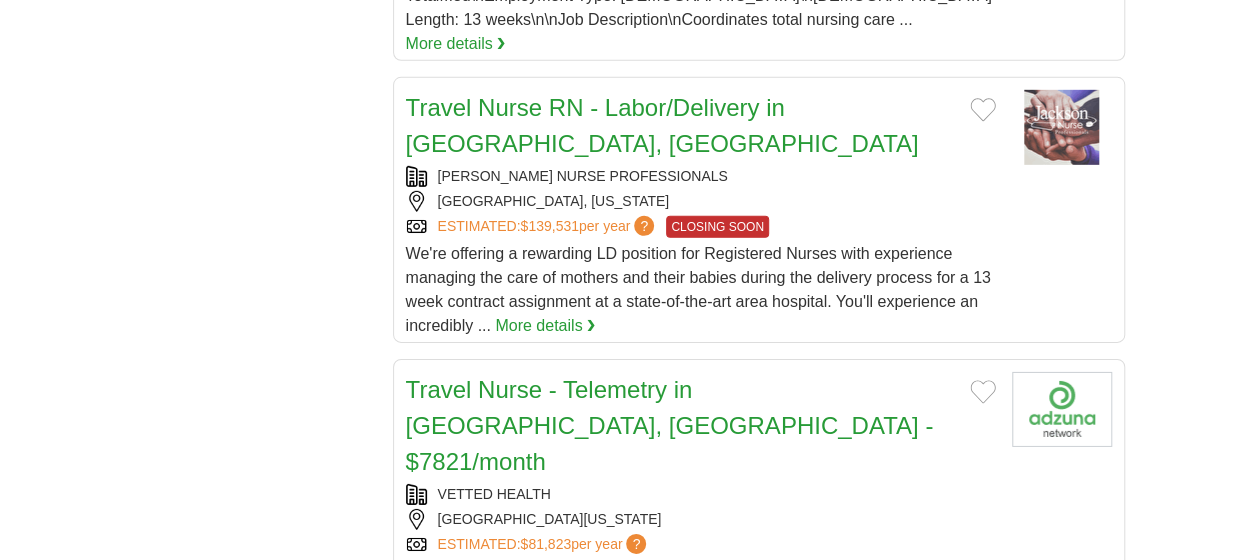 click on "16" at bounding box center [938, 956] 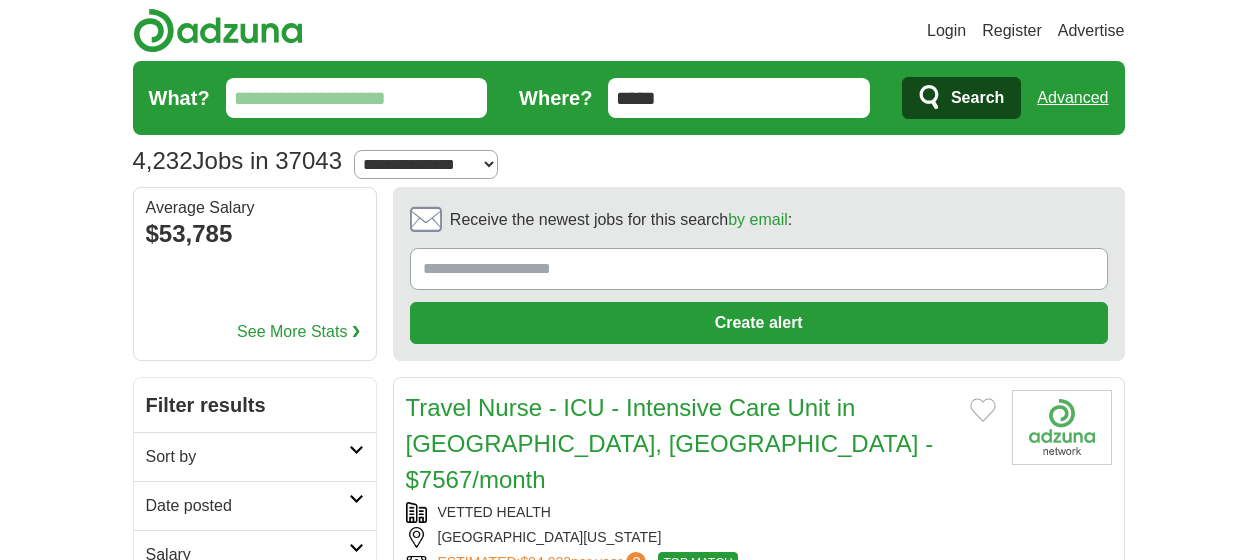 scroll, scrollTop: 0, scrollLeft: 0, axis: both 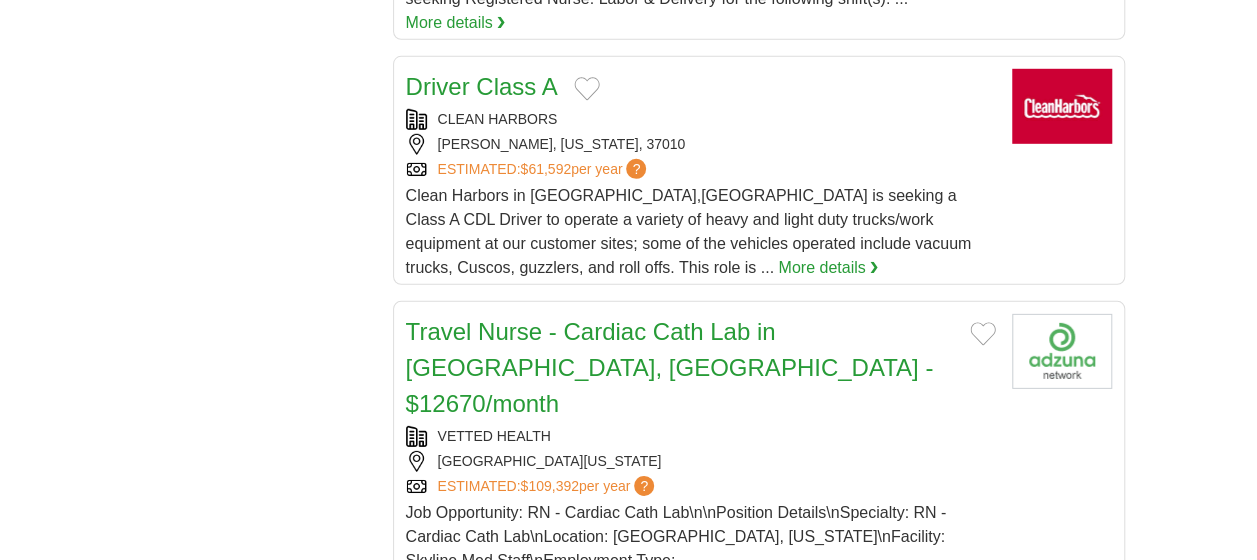 click on "17" at bounding box center [938, 898] 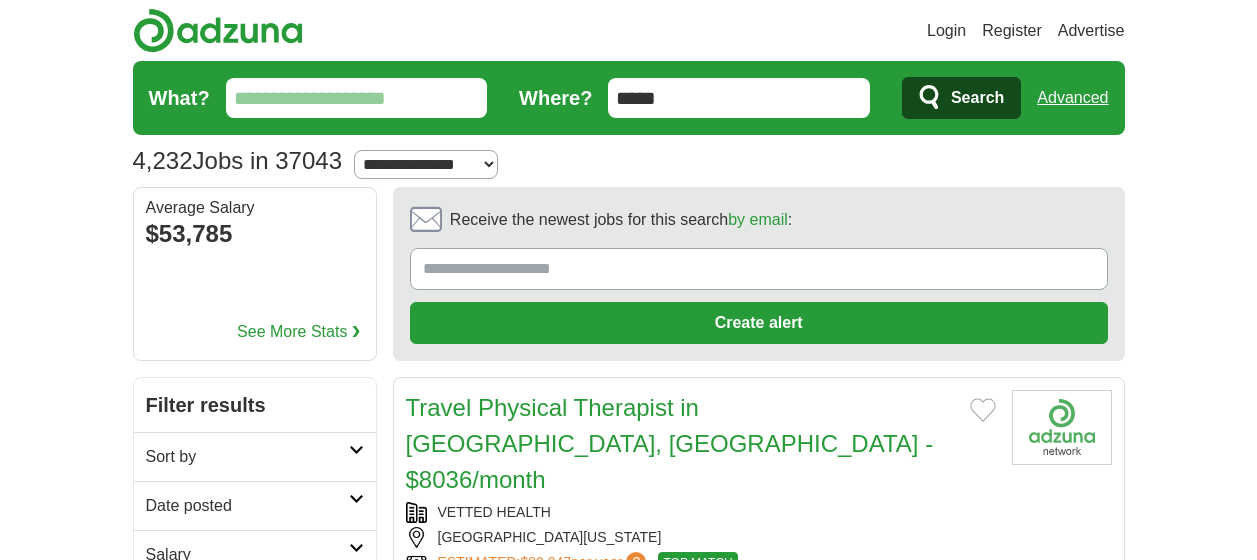 scroll, scrollTop: 0, scrollLeft: 0, axis: both 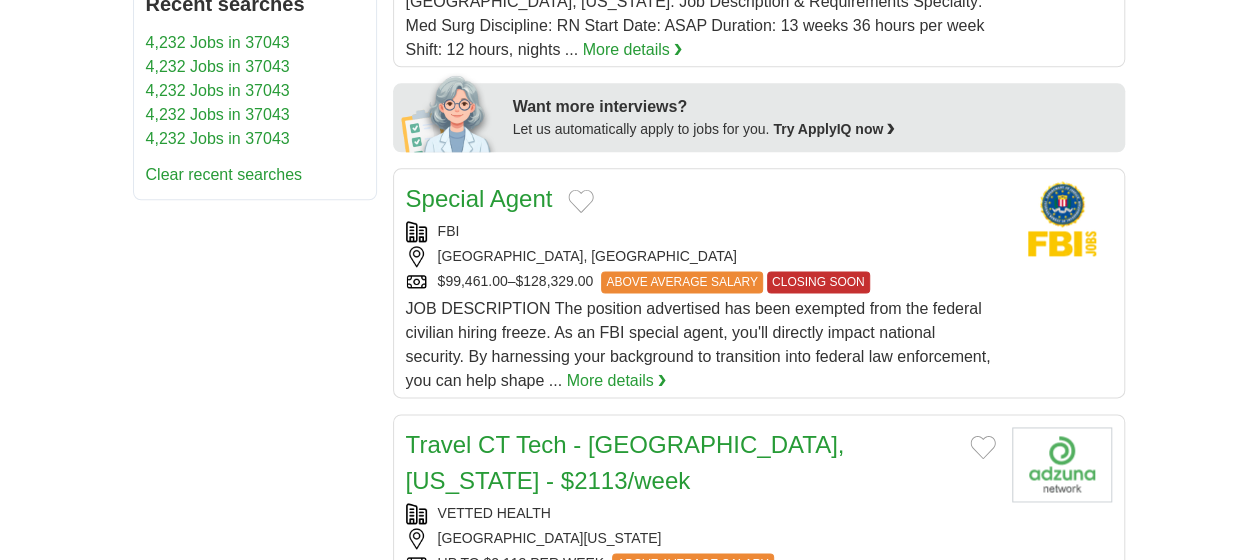 click on "JOB DESCRIPTION The position advertised has been exempted from the federal civilian hiring freeze. As an FBI special agent, you'll directly impact national security. By harnessing your background to transition into federal law enforcement, you can help shape ...
More details ❯" at bounding box center (701, 345) 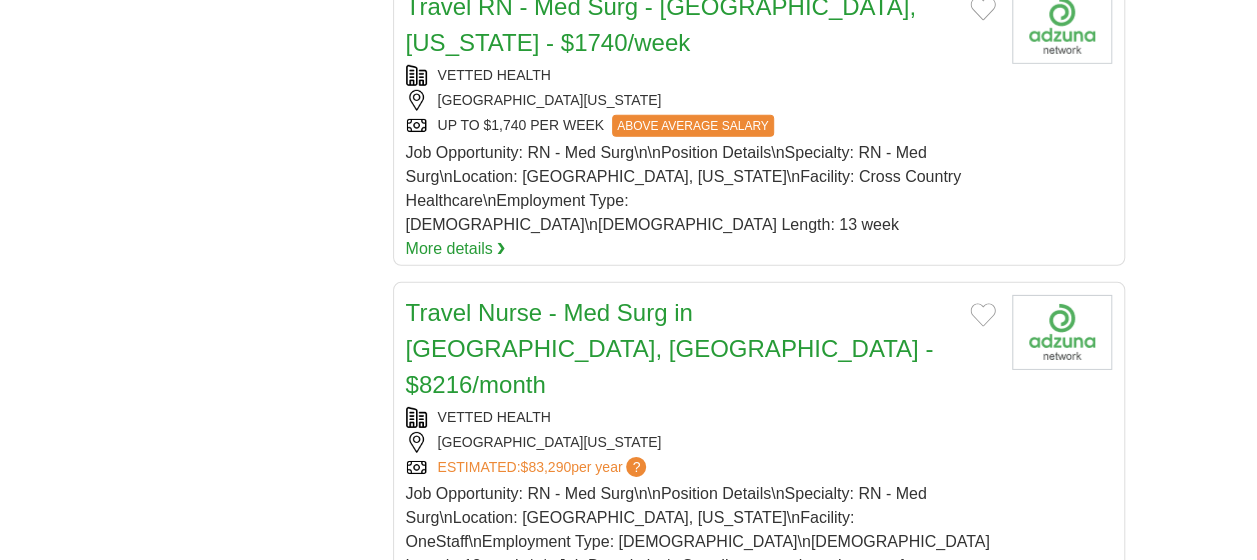 scroll, scrollTop: 3200, scrollLeft: 0, axis: vertical 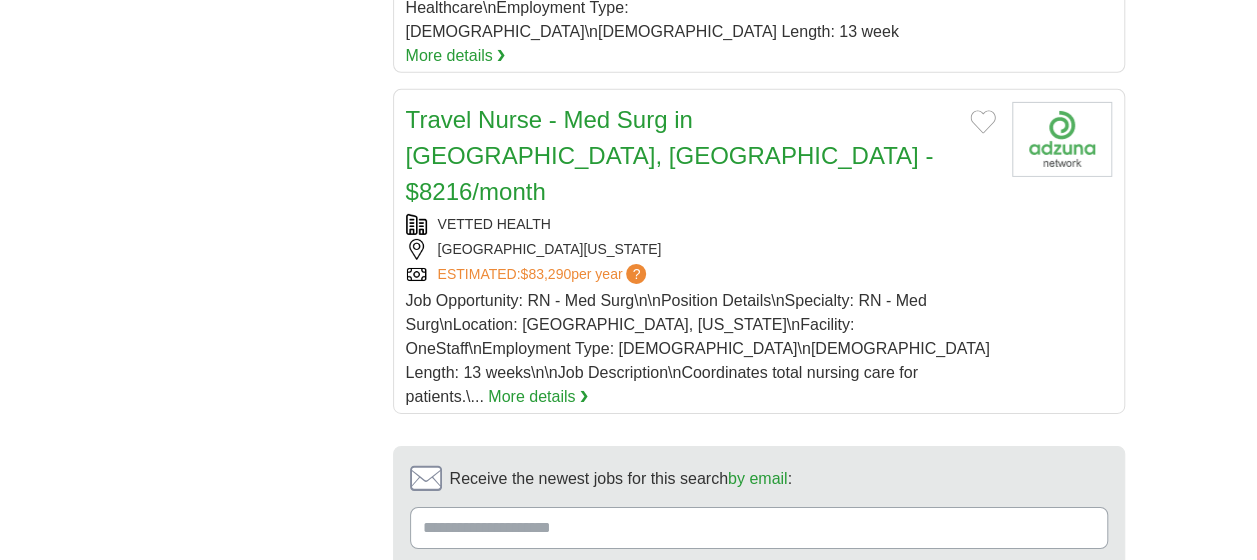 click on "18" at bounding box center (938, 686) 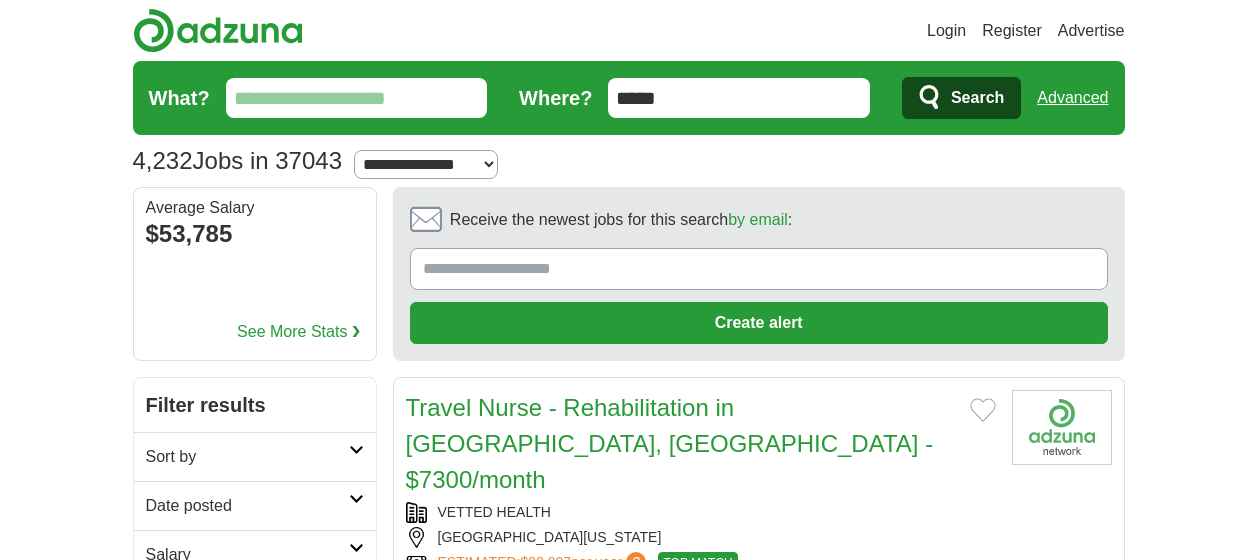 scroll, scrollTop: 0, scrollLeft: 0, axis: both 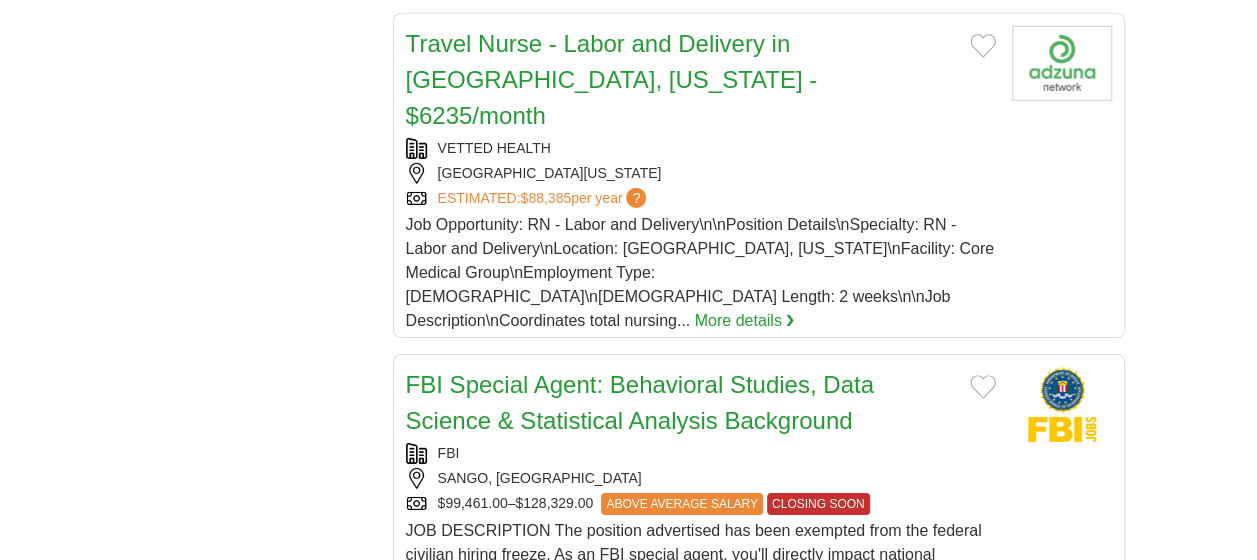 click on "19" at bounding box center [928, 892] 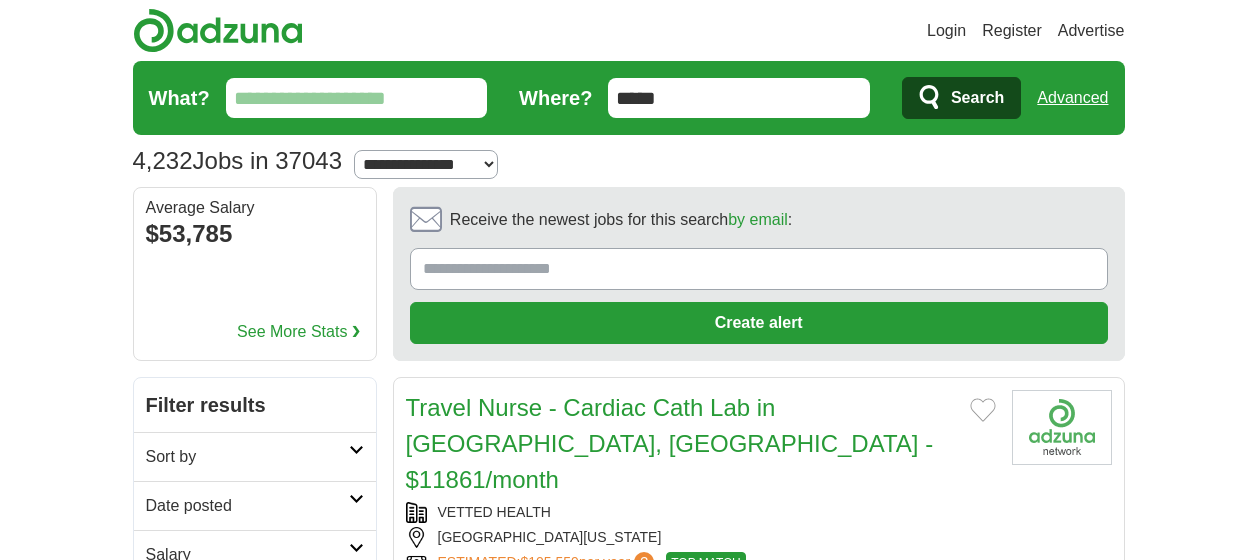 scroll, scrollTop: 0, scrollLeft: 0, axis: both 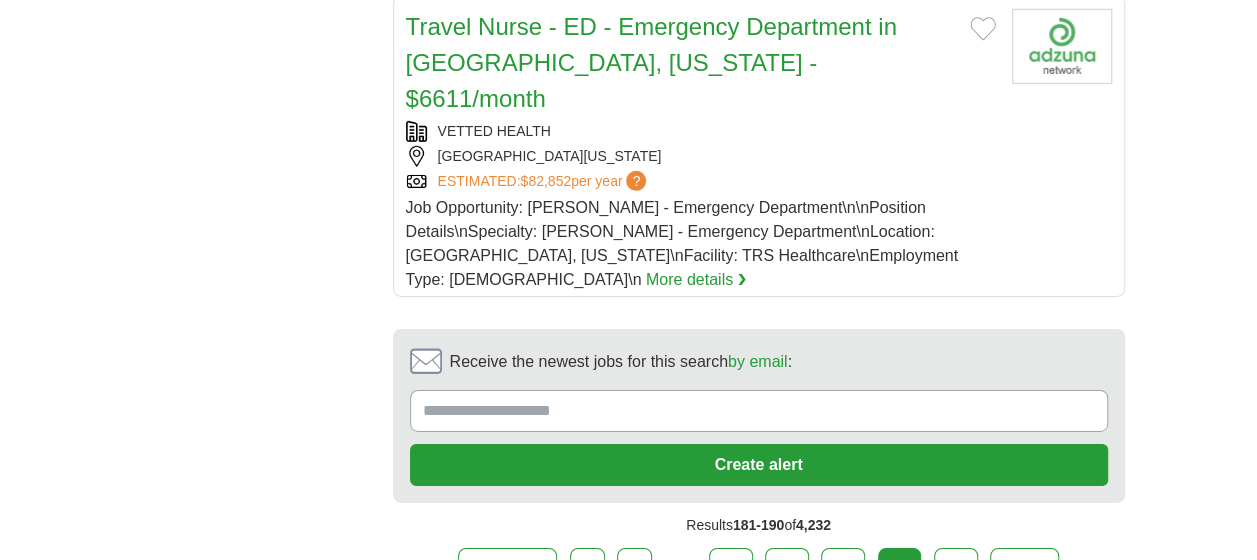 click on "20" at bounding box center (956, 569) 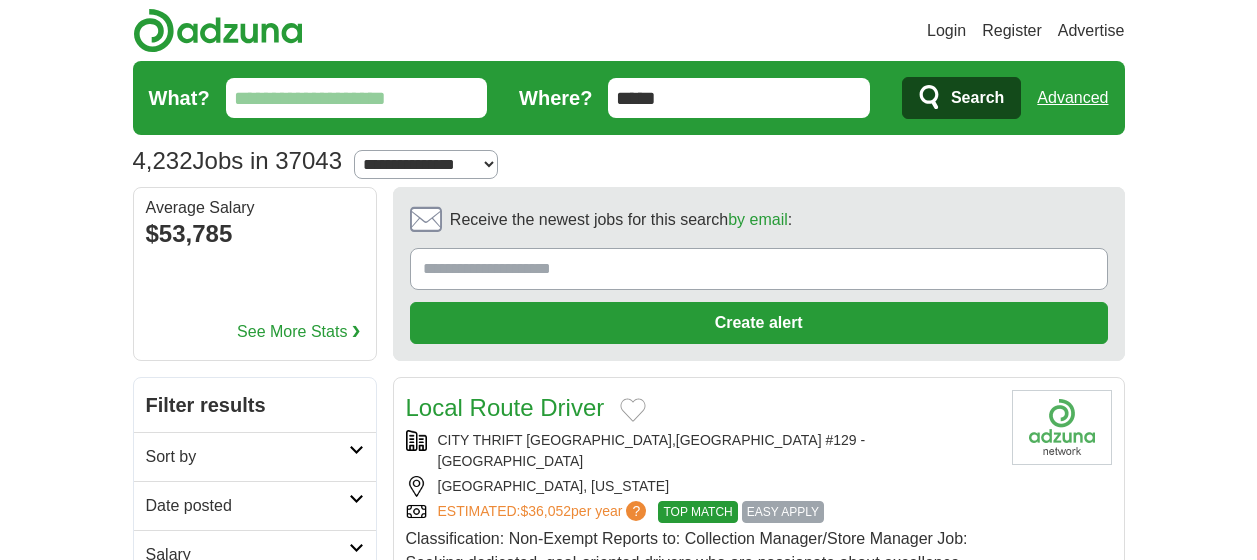scroll, scrollTop: 0, scrollLeft: 0, axis: both 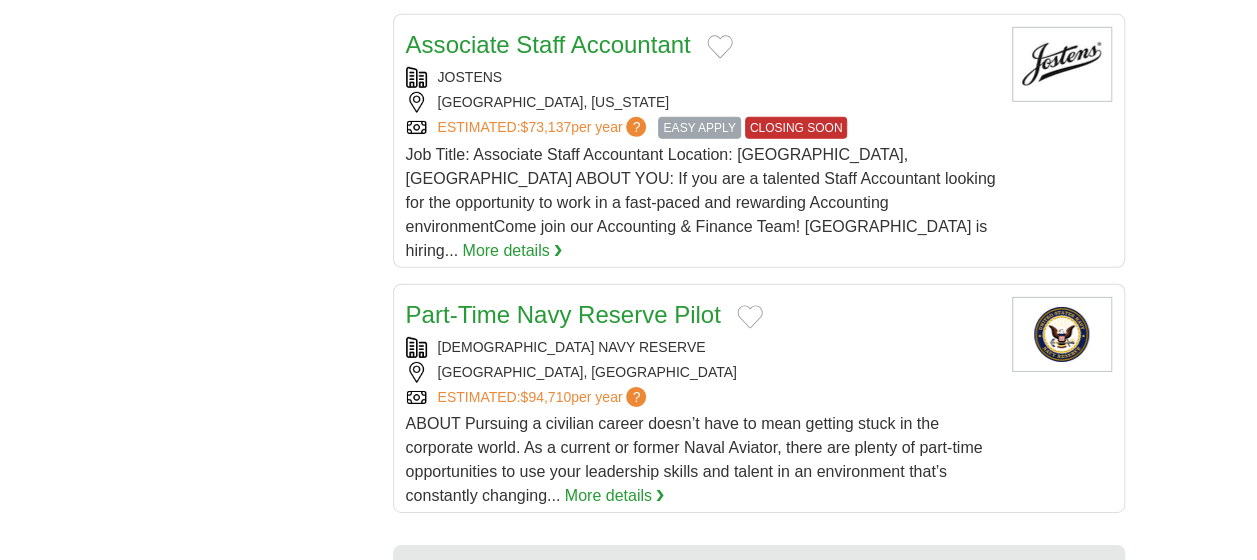click on "17" at bounding box center (798, 785) 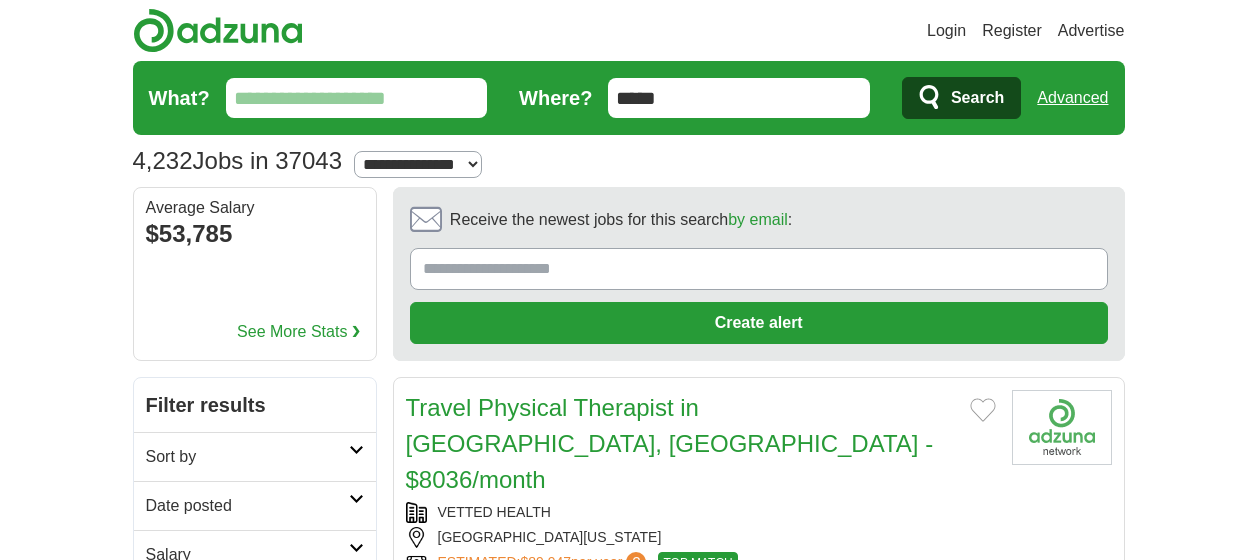 scroll, scrollTop: 0, scrollLeft: 0, axis: both 